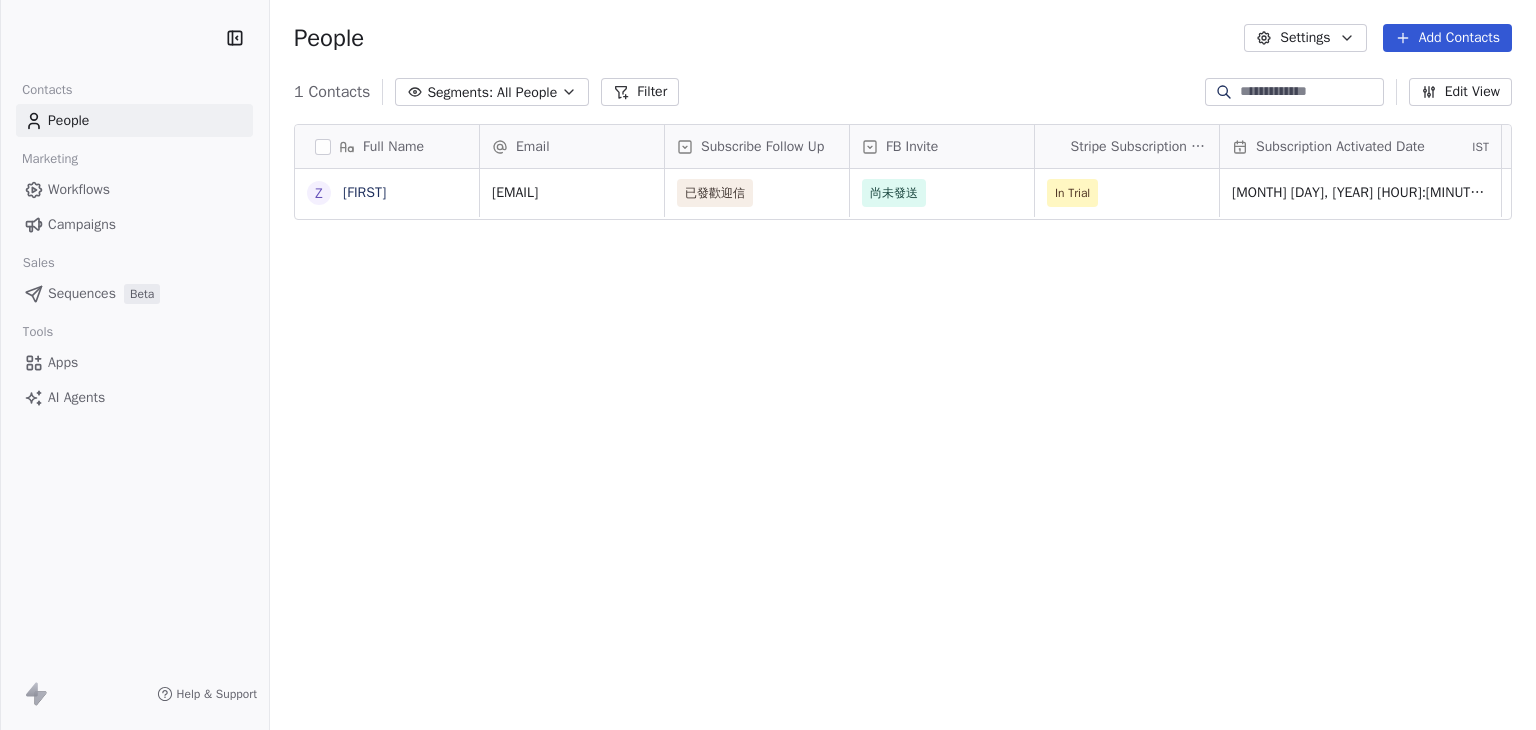 scroll, scrollTop: 0, scrollLeft: 0, axis: both 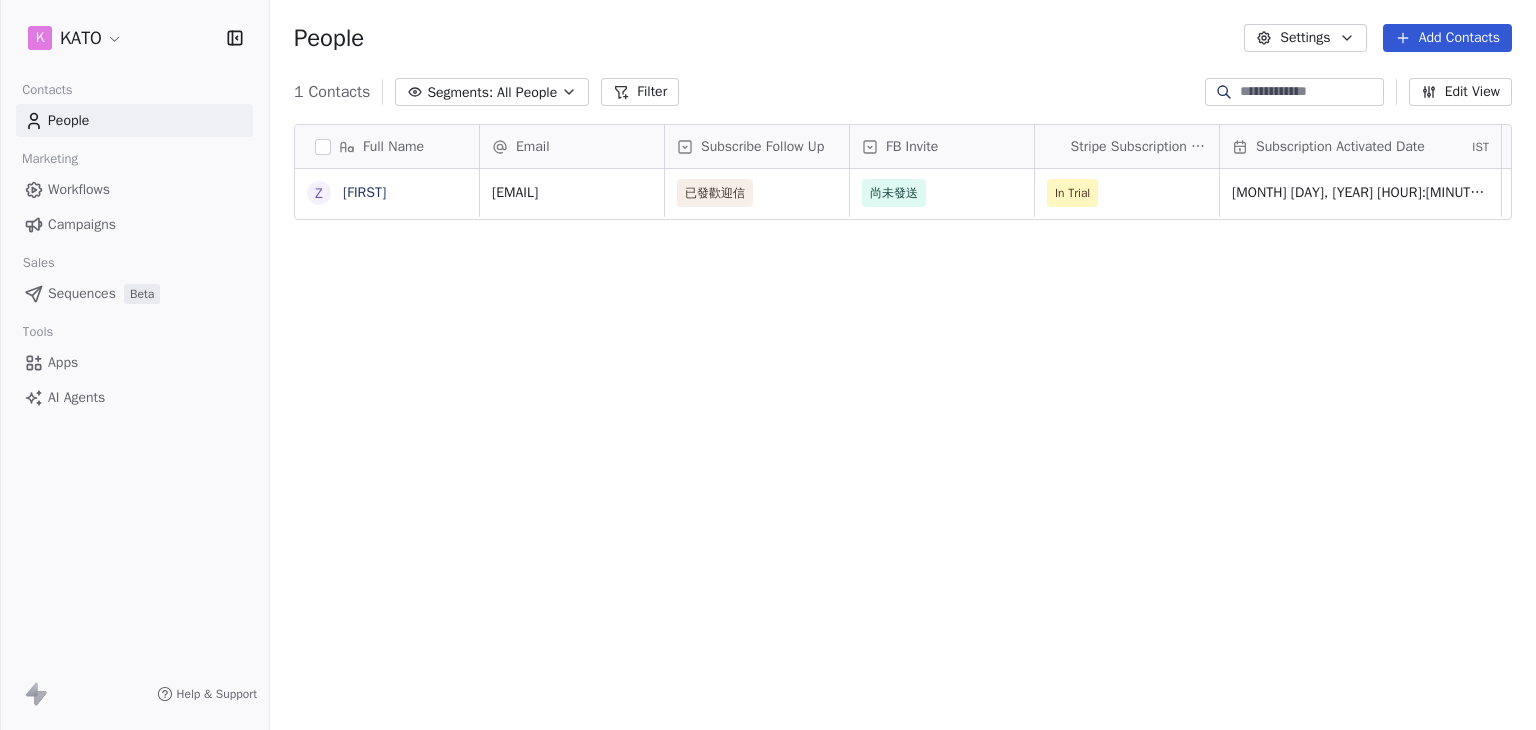click on "Workflows" at bounding box center [79, 189] 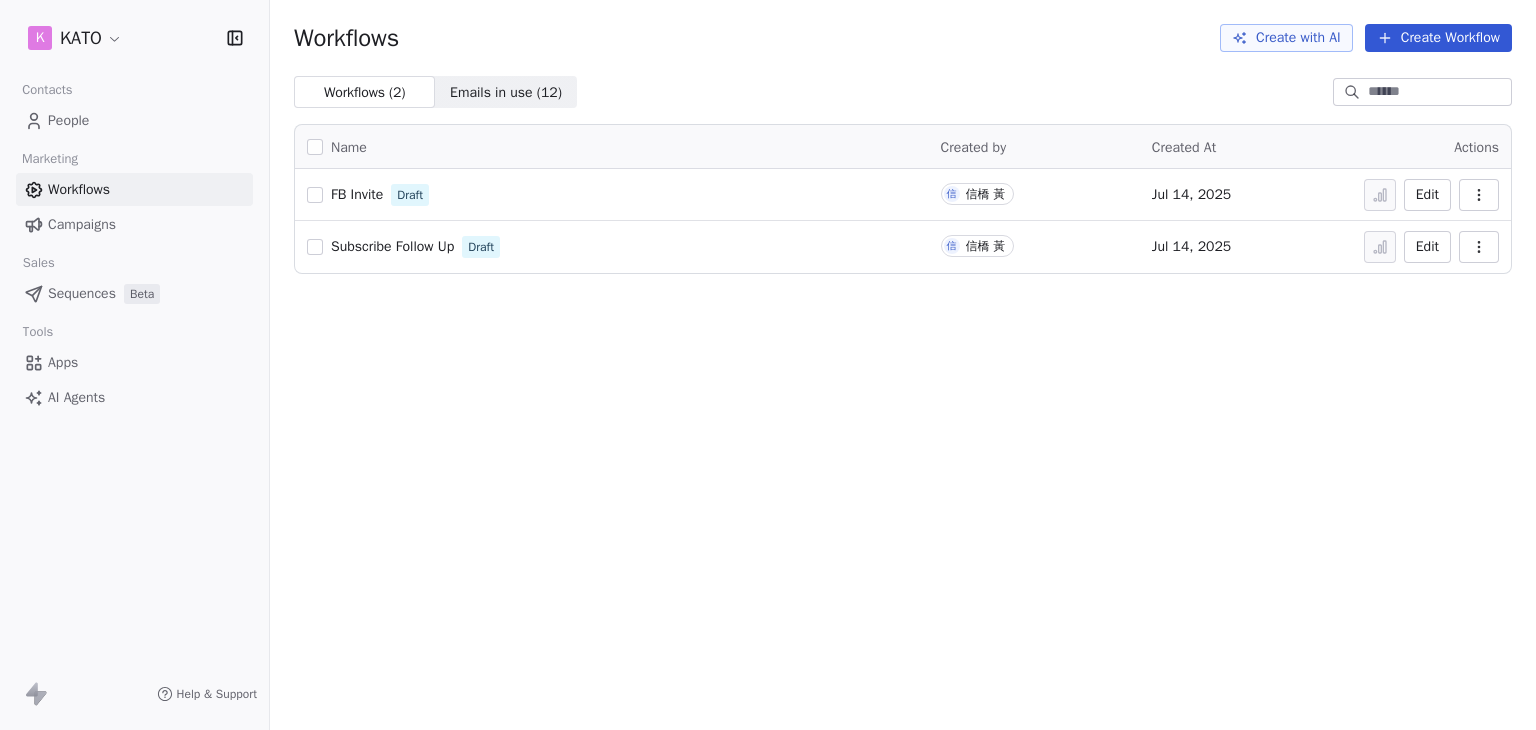 click at bounding box center (1479, 247) 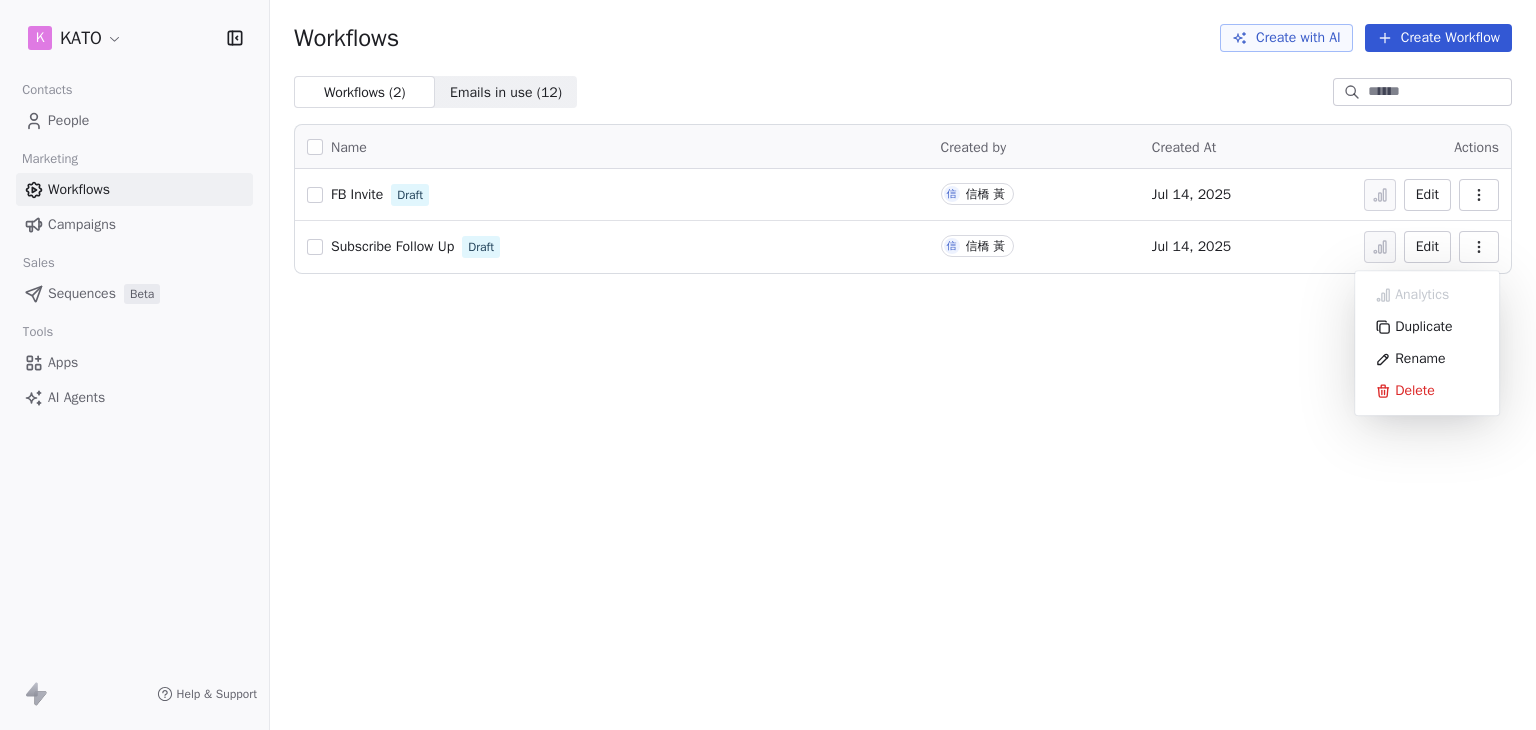 click on "Workflows  Create with AI  Create Workflow Workflows ( 2 ) Workflows ( 2 ) Emails in use ( 12 ) Emails in use ( 12 ) Name Created by Created At Actions FB Invite Draft 信 信橋 黃 Jul 14, 2025 Edit Subscribe Follow Up Draft 信 信橋 黃 Jul 14, 2025 Edit" at bounding box center [903, 365] 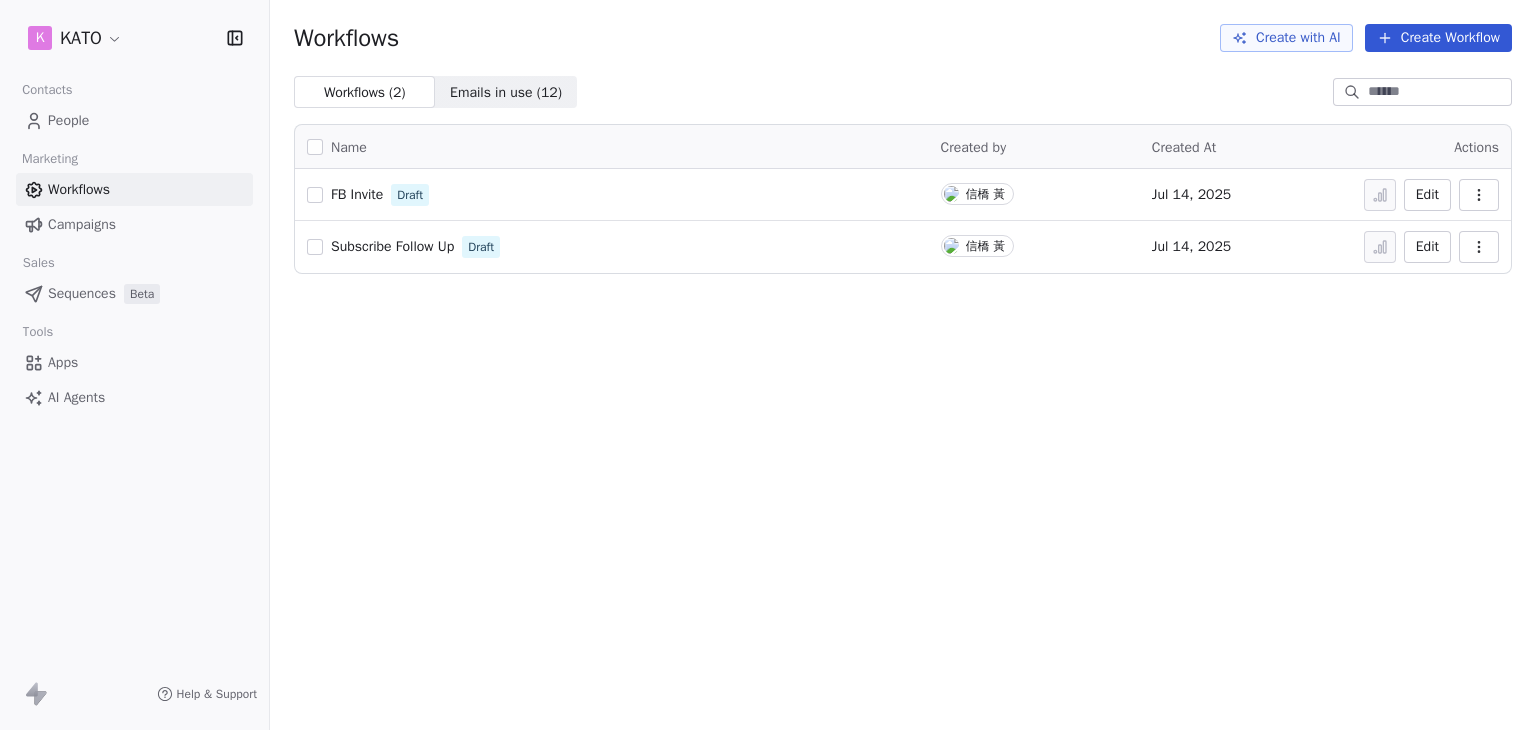 click on "Emails in use ( 12 )" at bounding box center (506, 92) 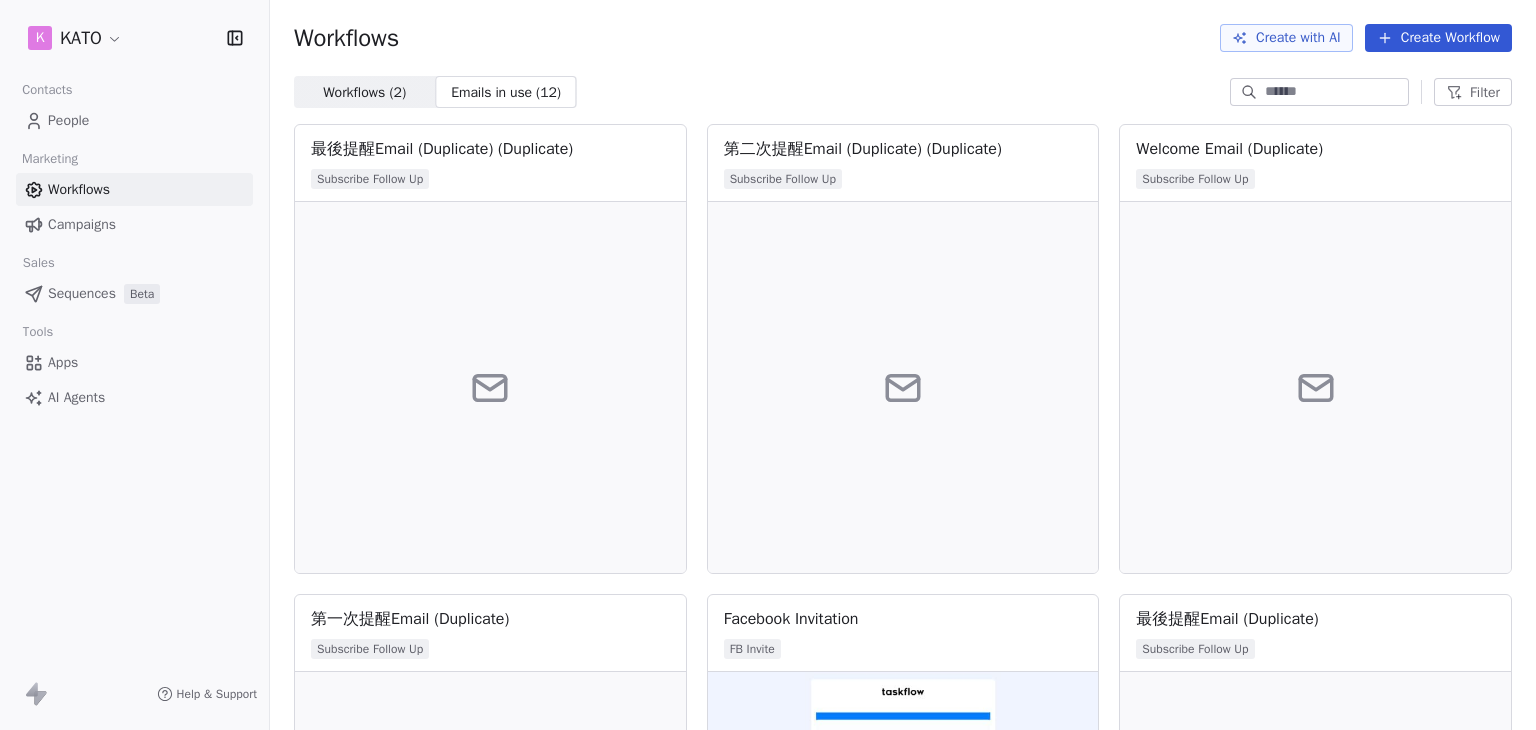 type 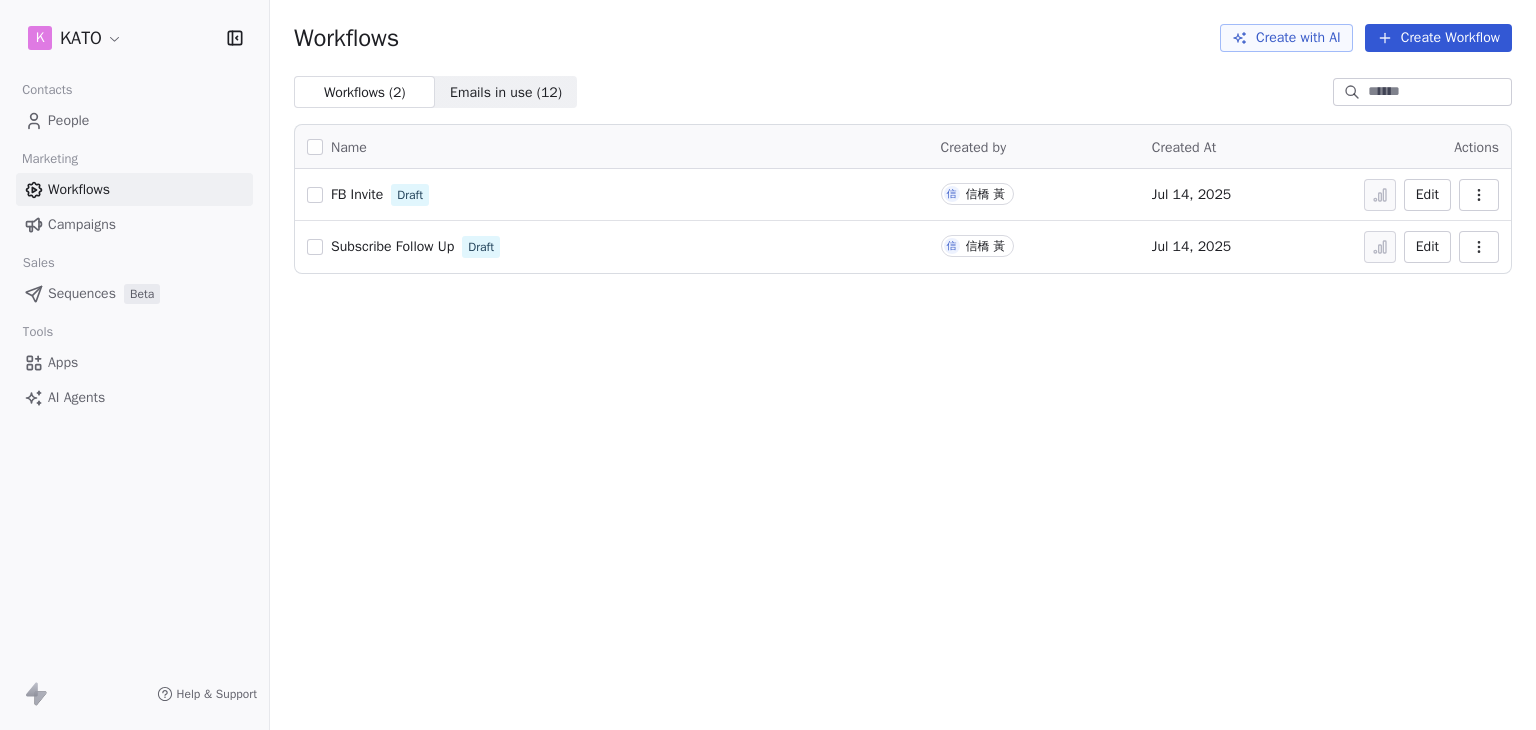 click on "Apps" at bounding box center (63, 362) 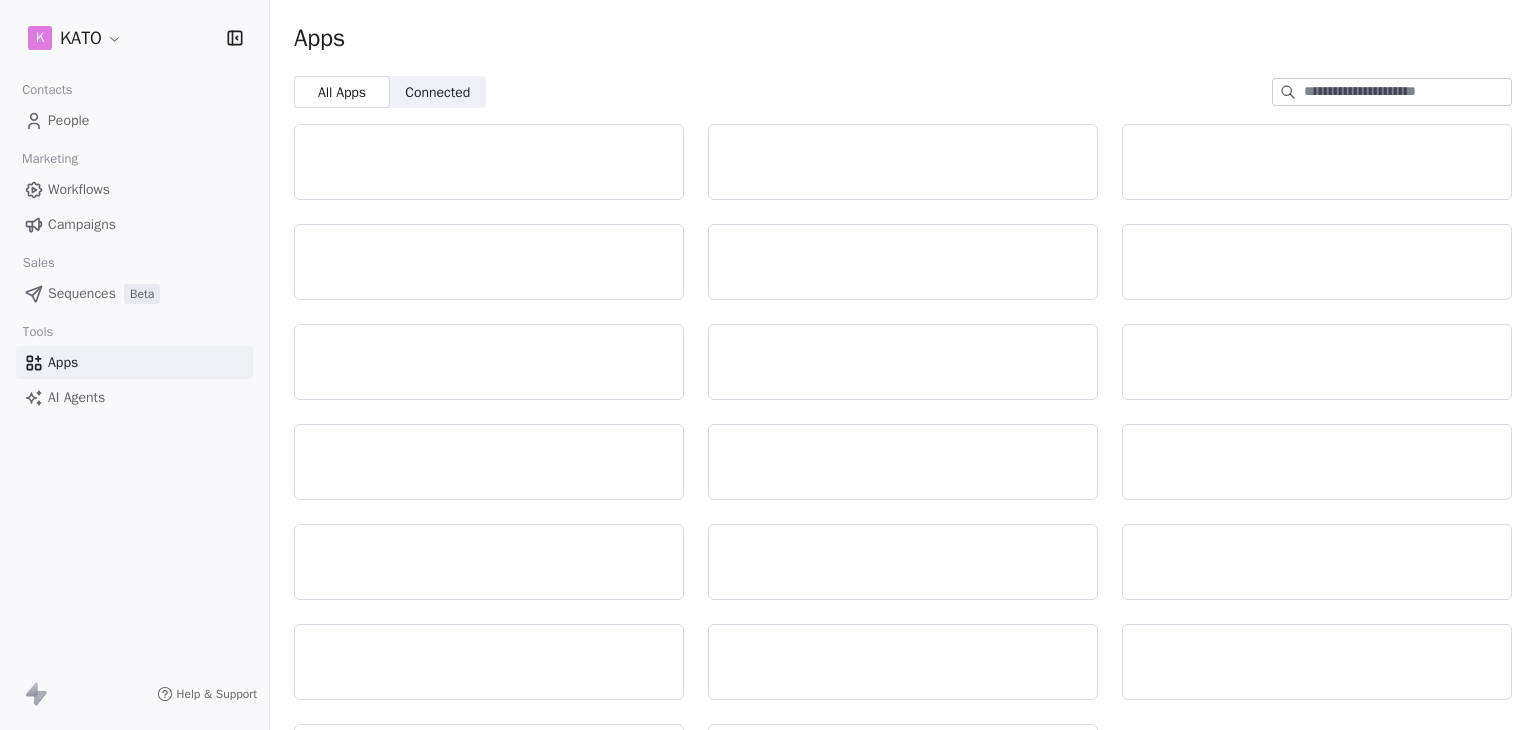 click on "Connected" at bounding box center (437, 92) 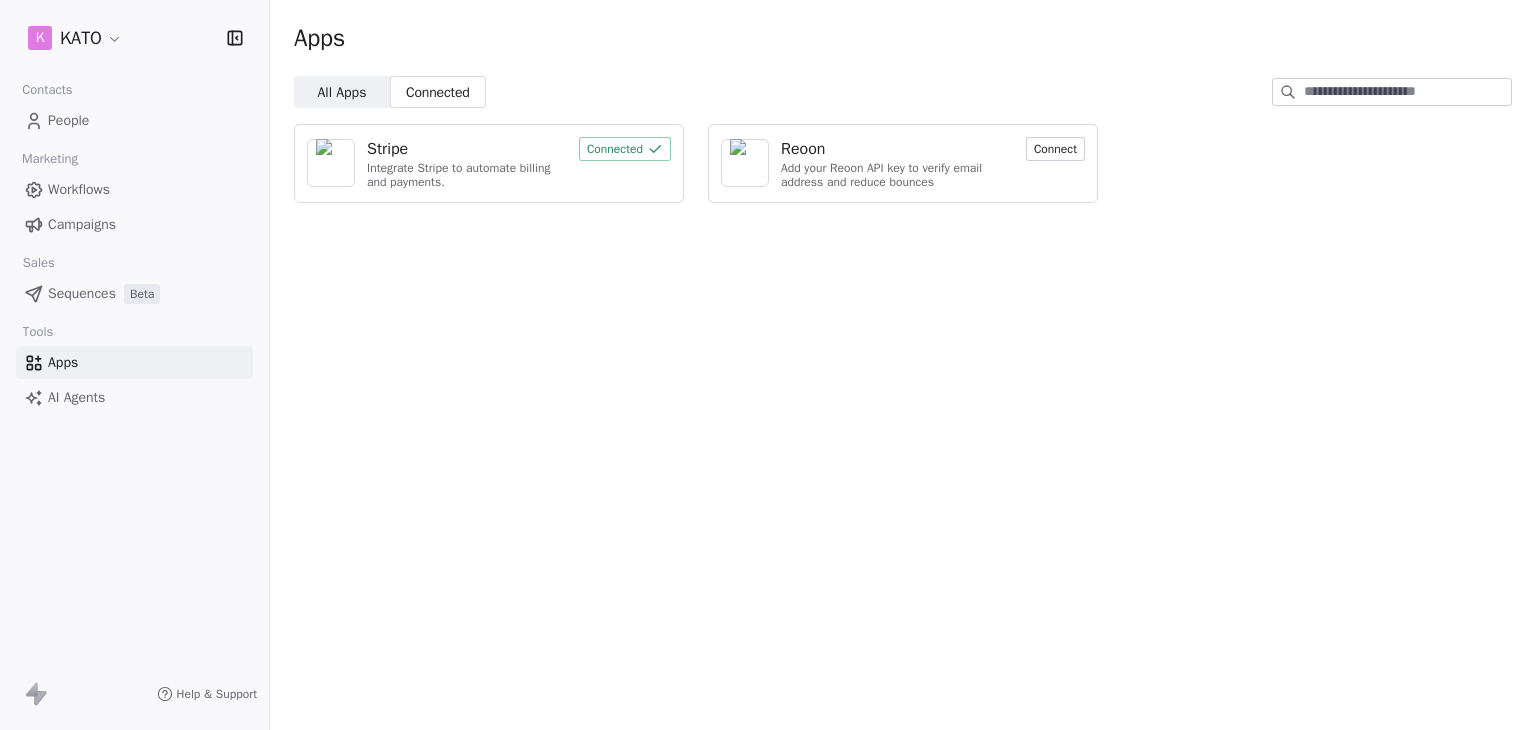 click on "Workflows" at bounding box center [79, 189] 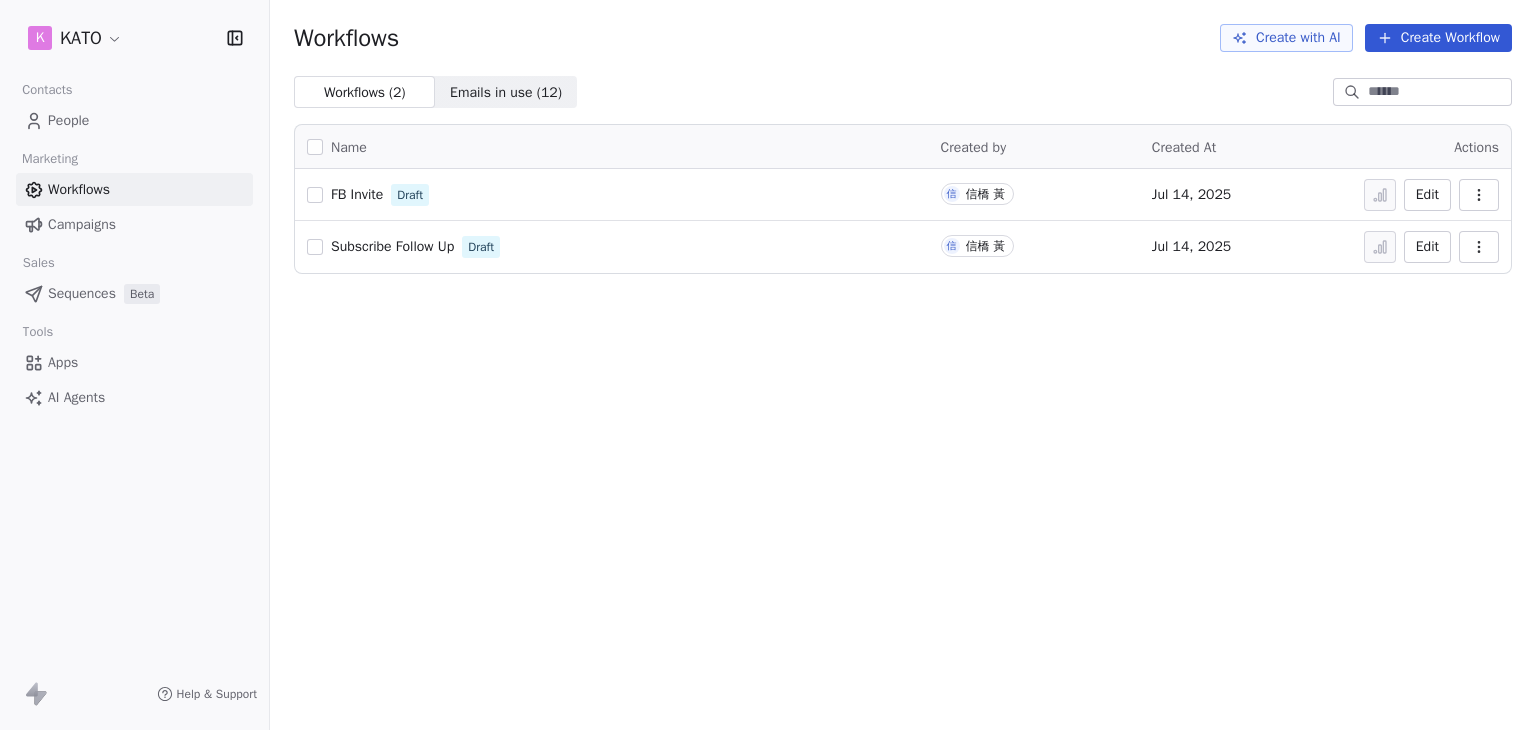 click on "Apps" at bounding box center (63, 362) 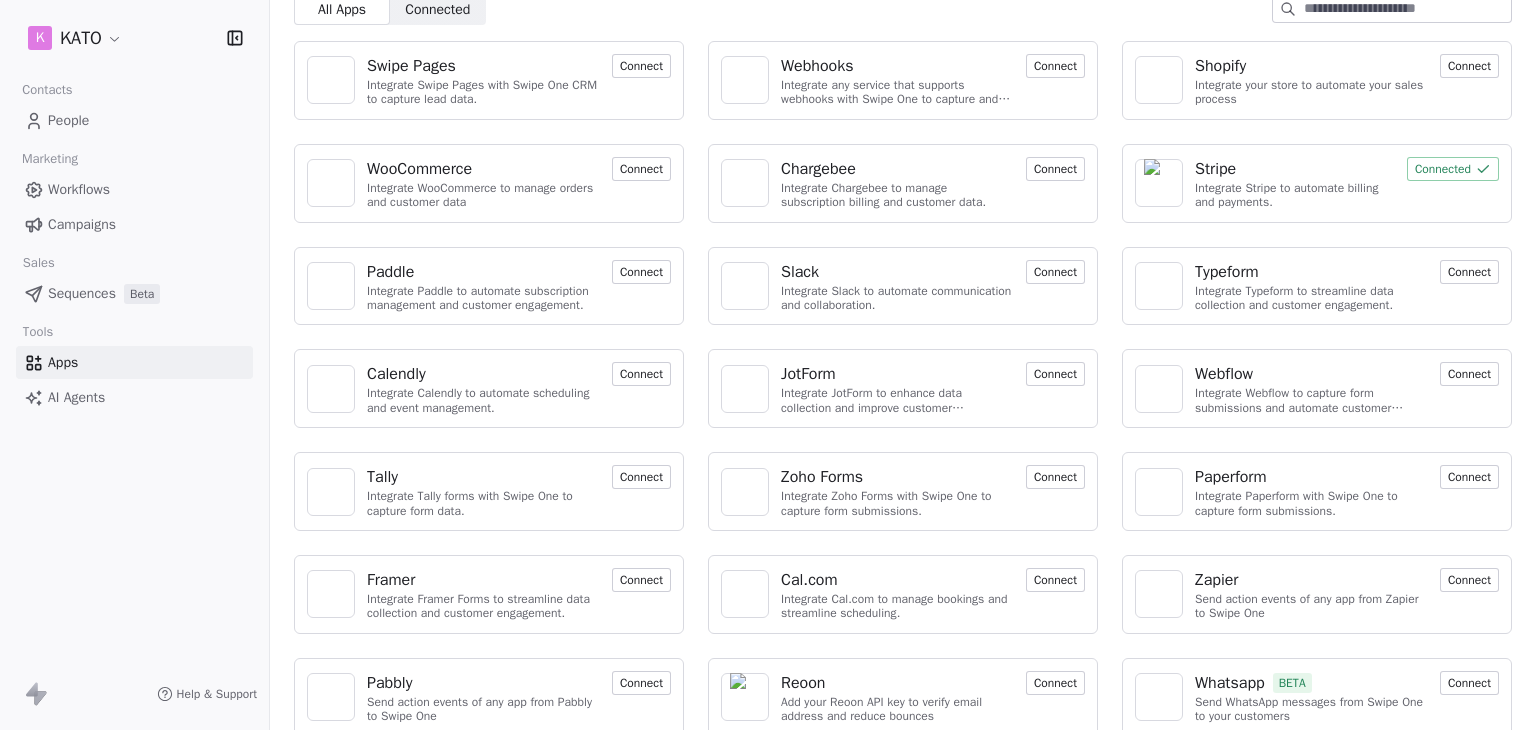 scroll, scrollTop: 103, scrollLeft: 0, axis: vertical 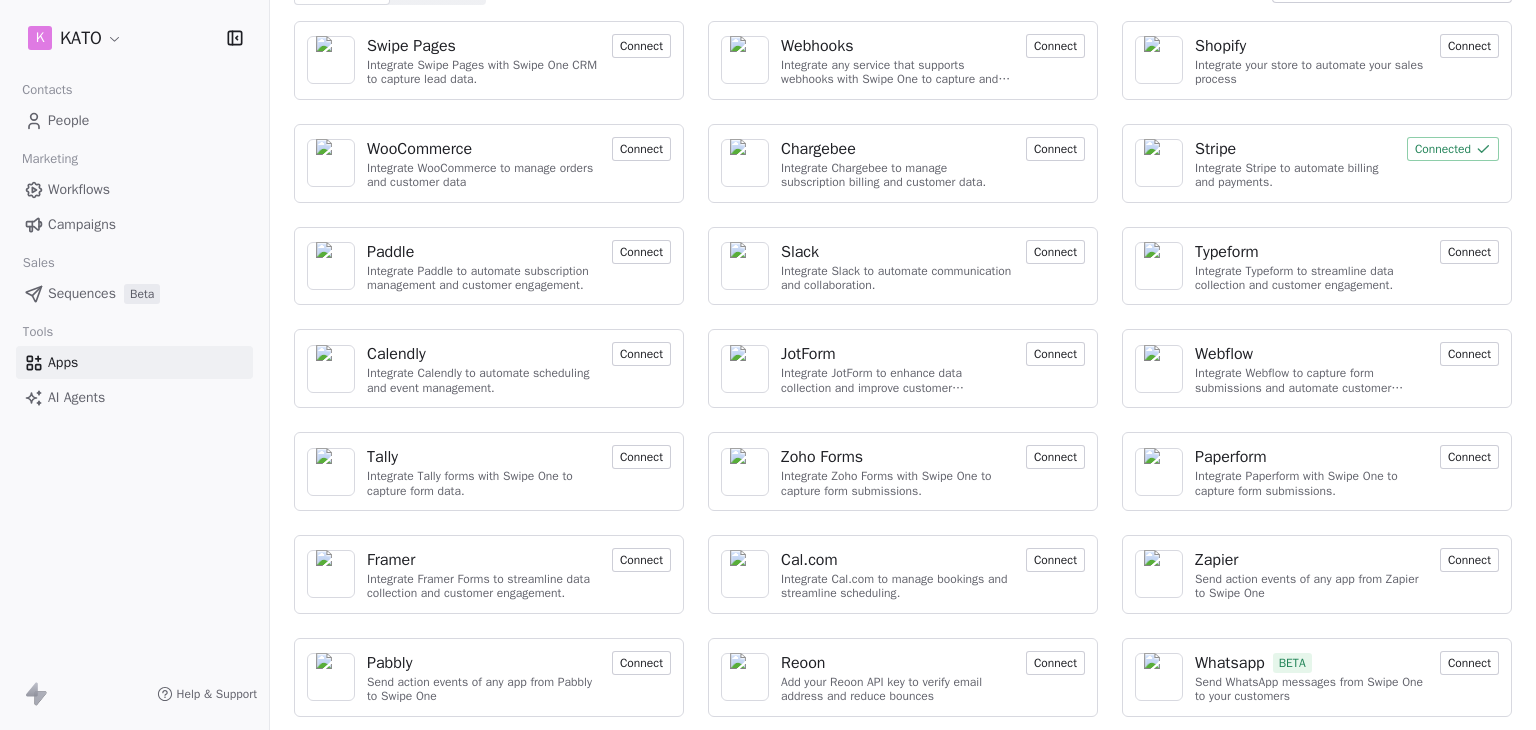 click on "Webhooks" at bounding box center [817, 46] 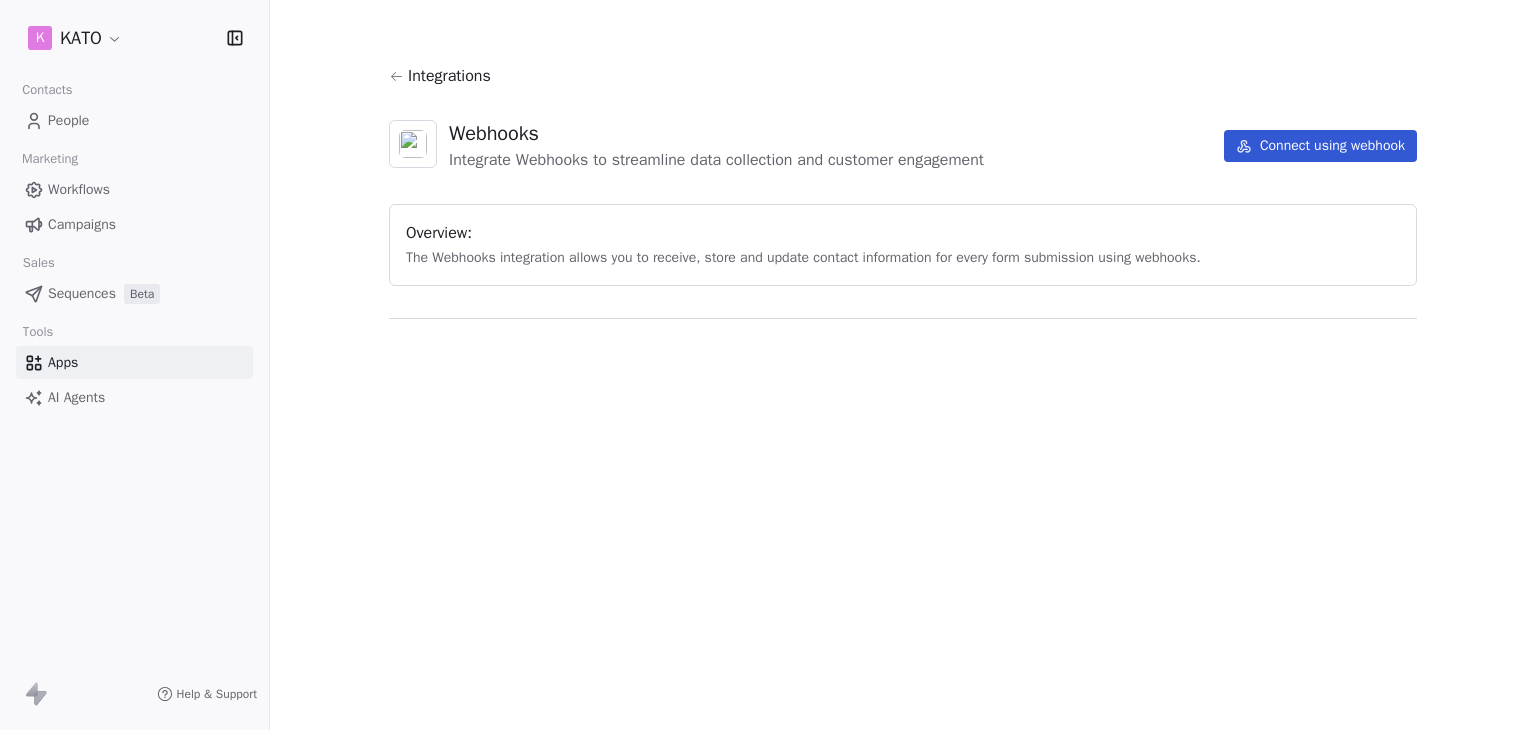 scroll, scrollTop: 0, scrollLeft: 0, axis: both 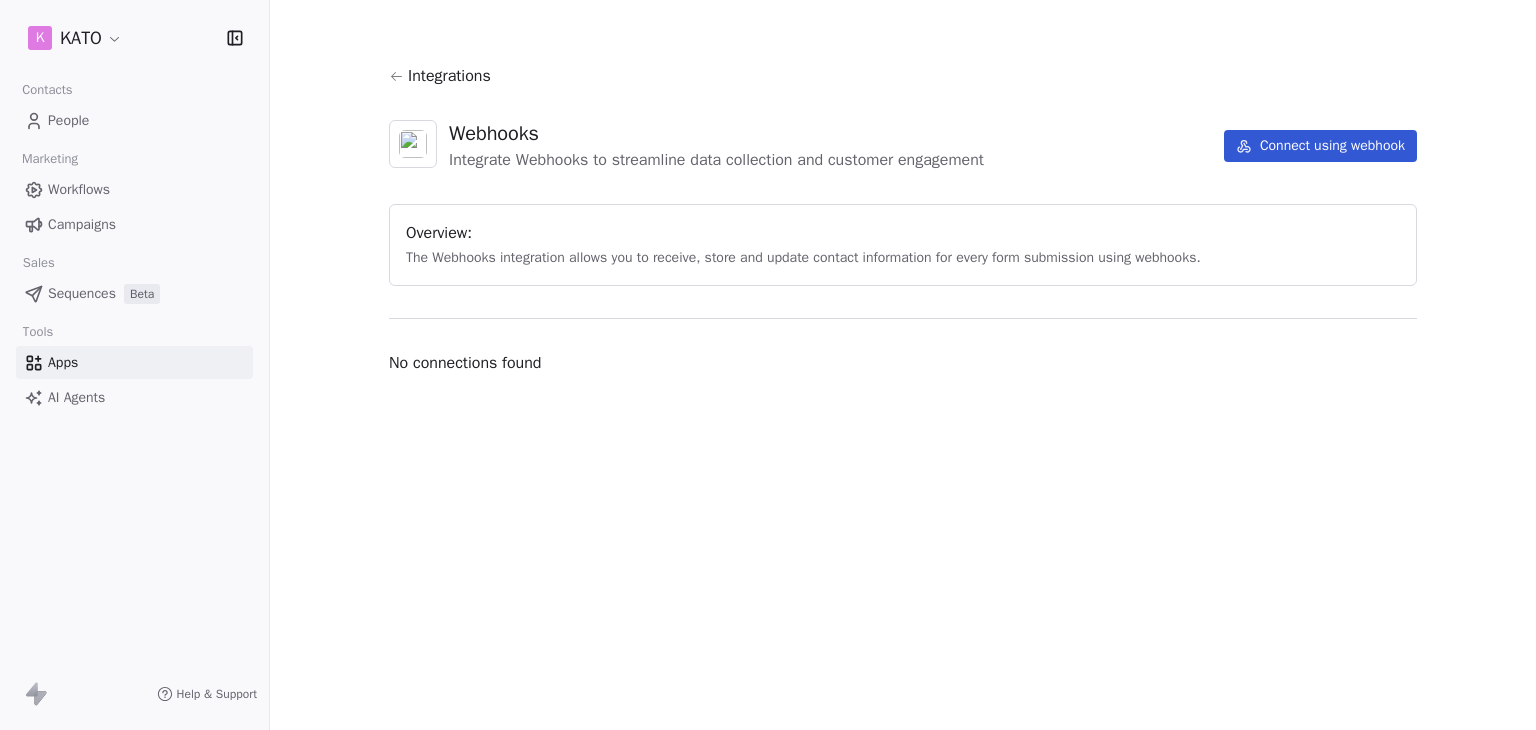 click on "Integrations" at bounding box center [449, 76] 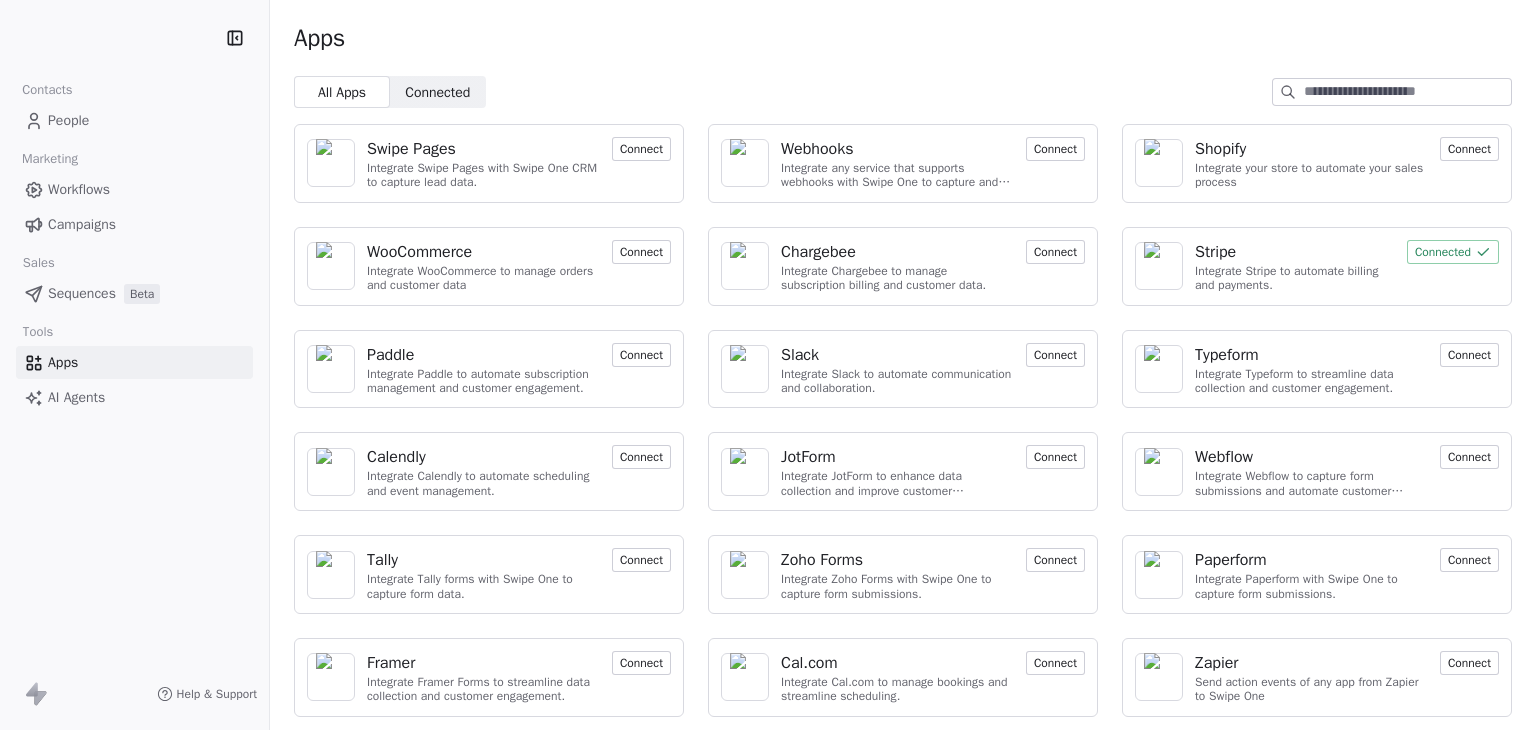 scroll, scrollTop: 0, scrollLeft: 0, axis: both 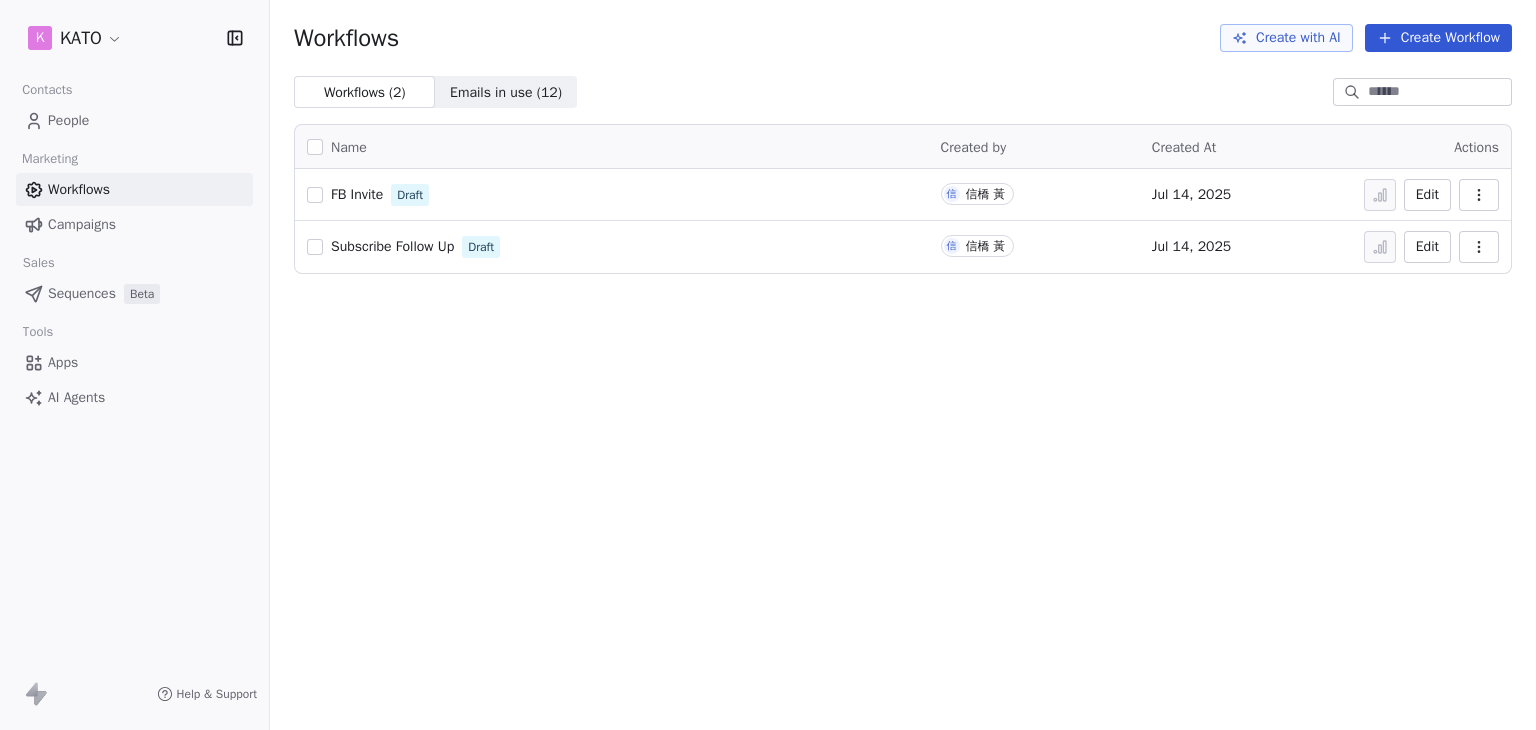 click on "Apps" at bounding box center [134, 362] 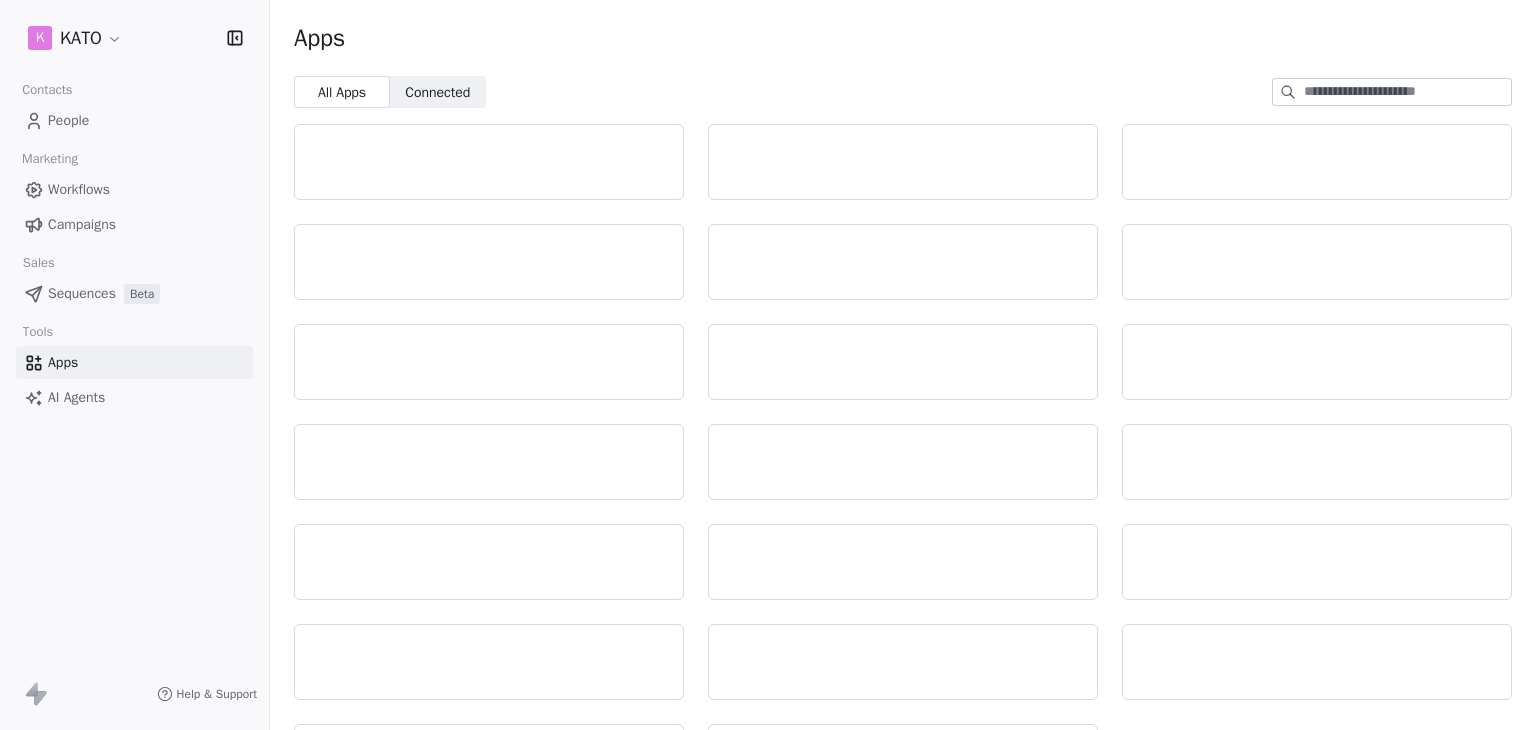 click on "Connected" at bounding box center (437, 92) 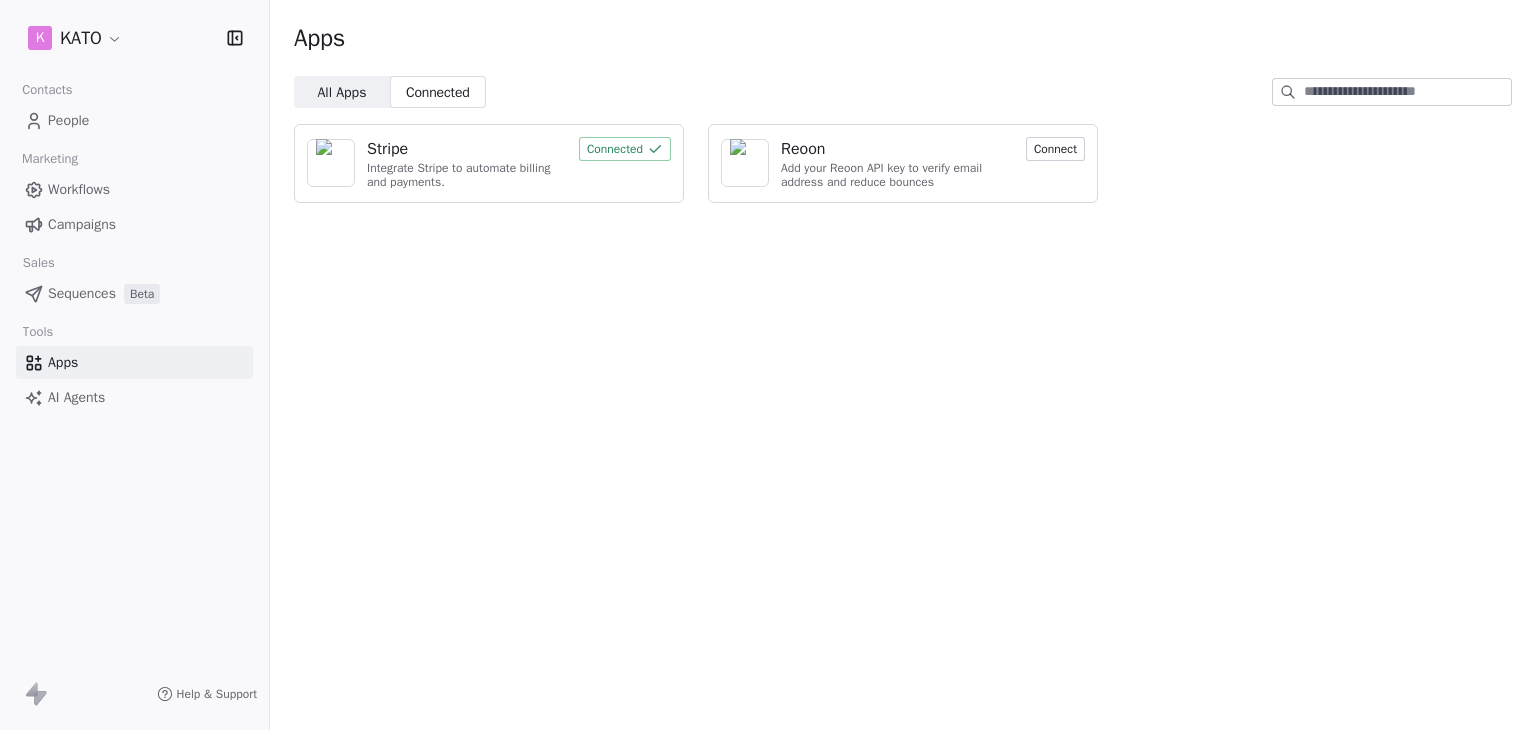 click on "Stripe" at bounding box center [387, 149] 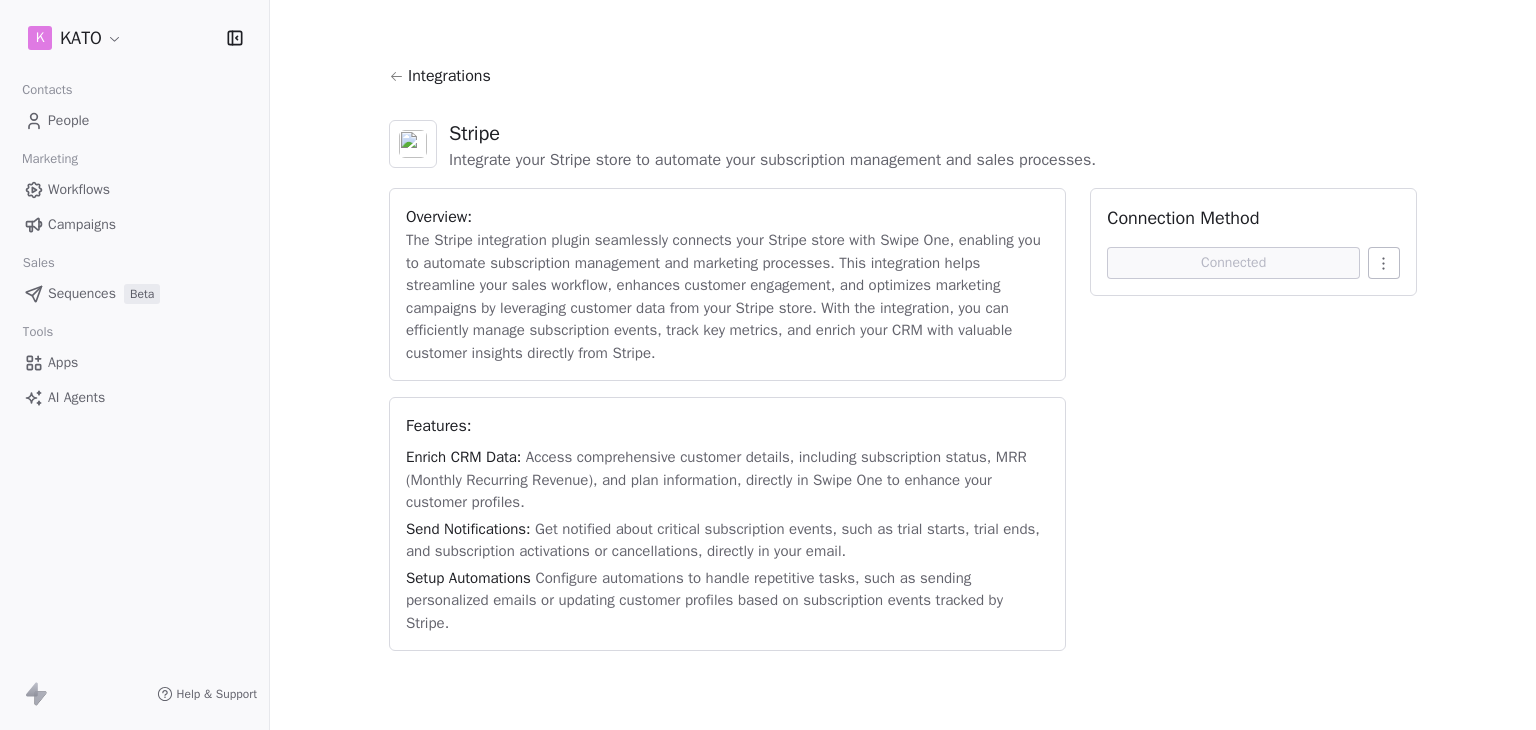 click on "K KATO Contacts People Marketing Workflows Campaigns Sales Sequences Beta Tools Apps AI Agents Help & Support Integrations Stripe Integrate your Stripe store to automate your subscription management and sales processes. Overview: The Stripe integration plugin seamlessly connects your Stripe store with Swipe One, enabling you to automate subscription management and marketing processes. This integration helps streamline your sales workflow, enhances customer engagement, and optimizes marketing campaigns by leveraging customer data from your Stripe store. With the integration, you can efficiently manage subscription events, track key metrics, and enrich your CRM with valuable customer insights directly from Stripe. Features: Enrich CRM Data:   Access comprehensive customer details, including subscription status, MRR (Monthly Recurring Revenue), and plan information, directly in Swipe One to enhance your customer profiles. Send Notifications:   Setup Automations   Connection Method Connected" at bounding box center (768, 365) 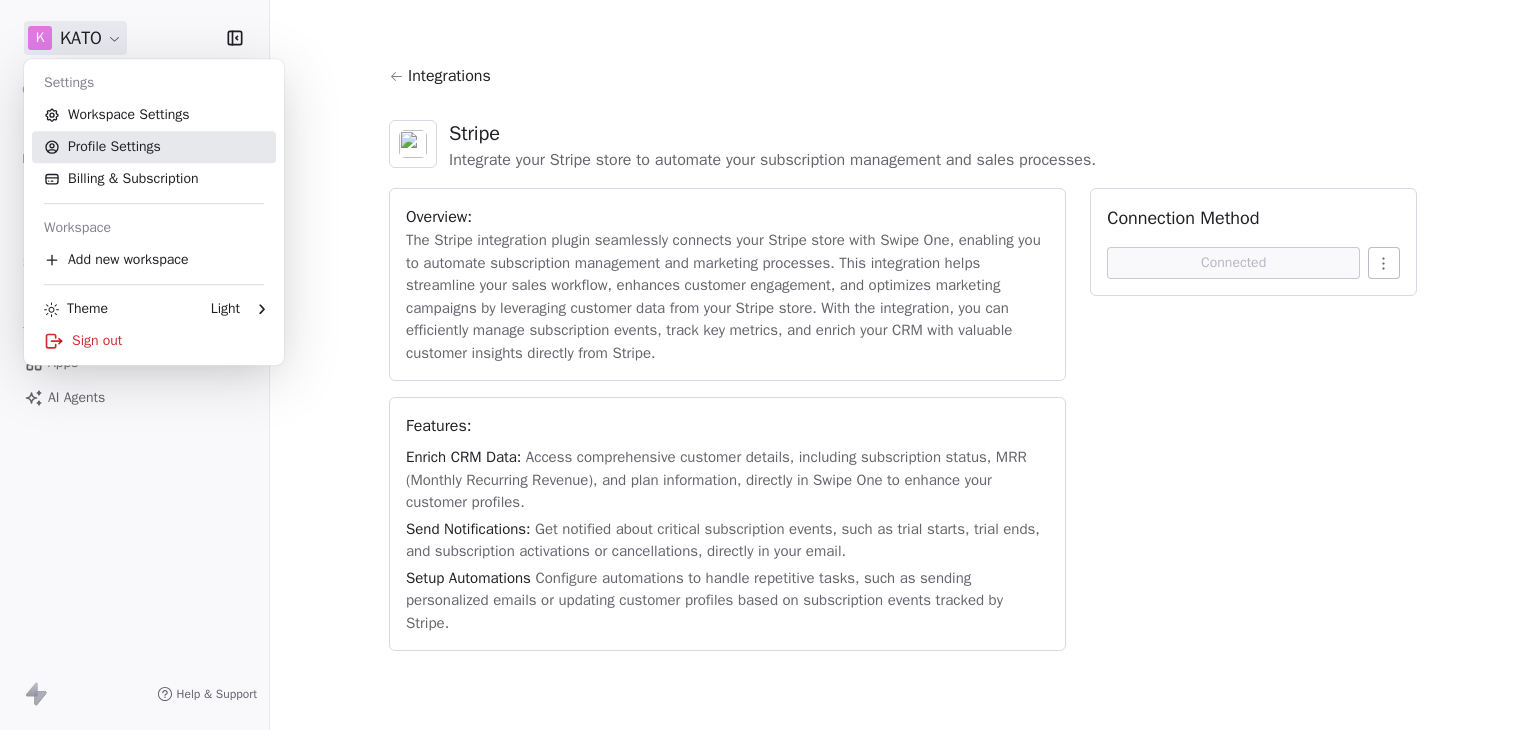 click on "Profile Settings" at bounding box center [154, 147] 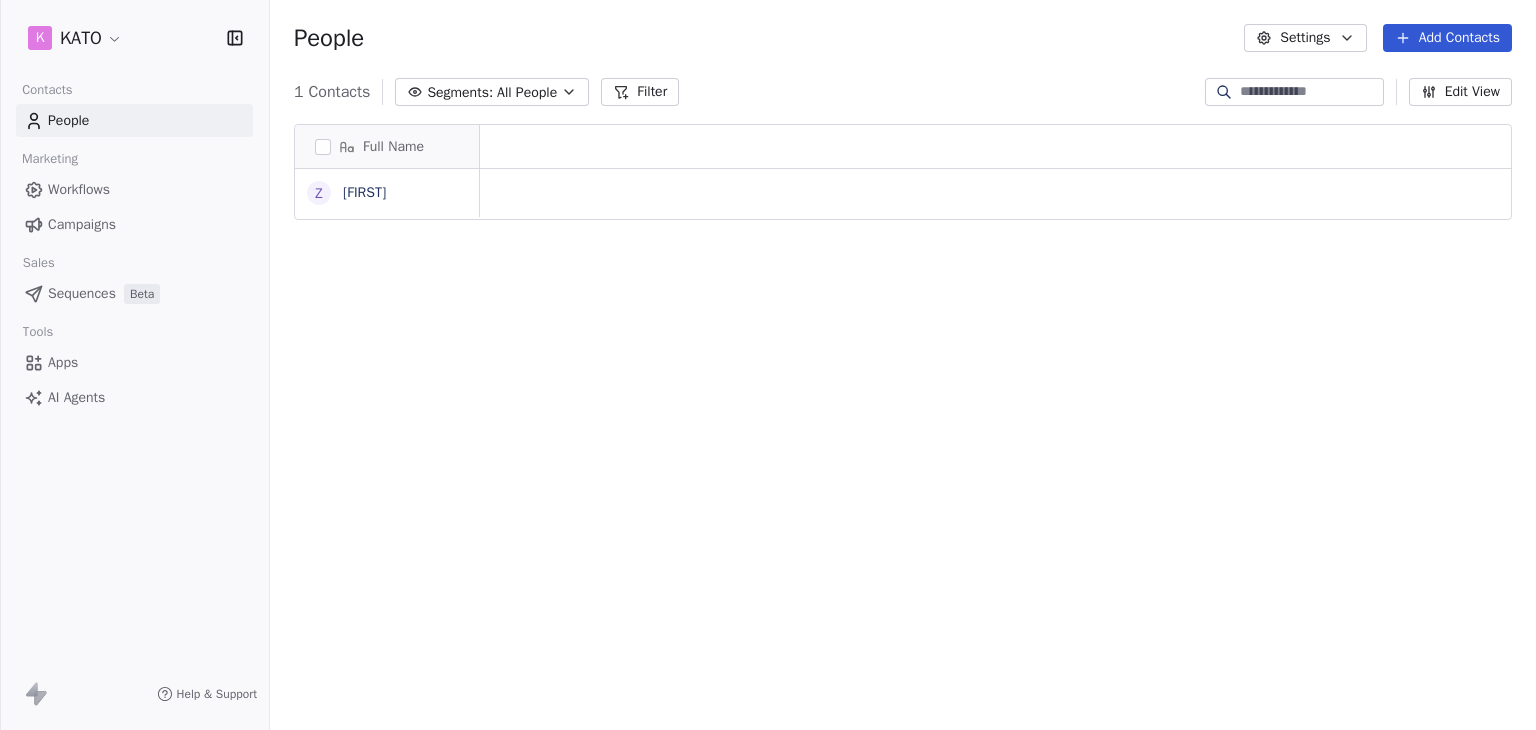 scroll, scrollTop: 0, scrollLeft: 0, axis: both 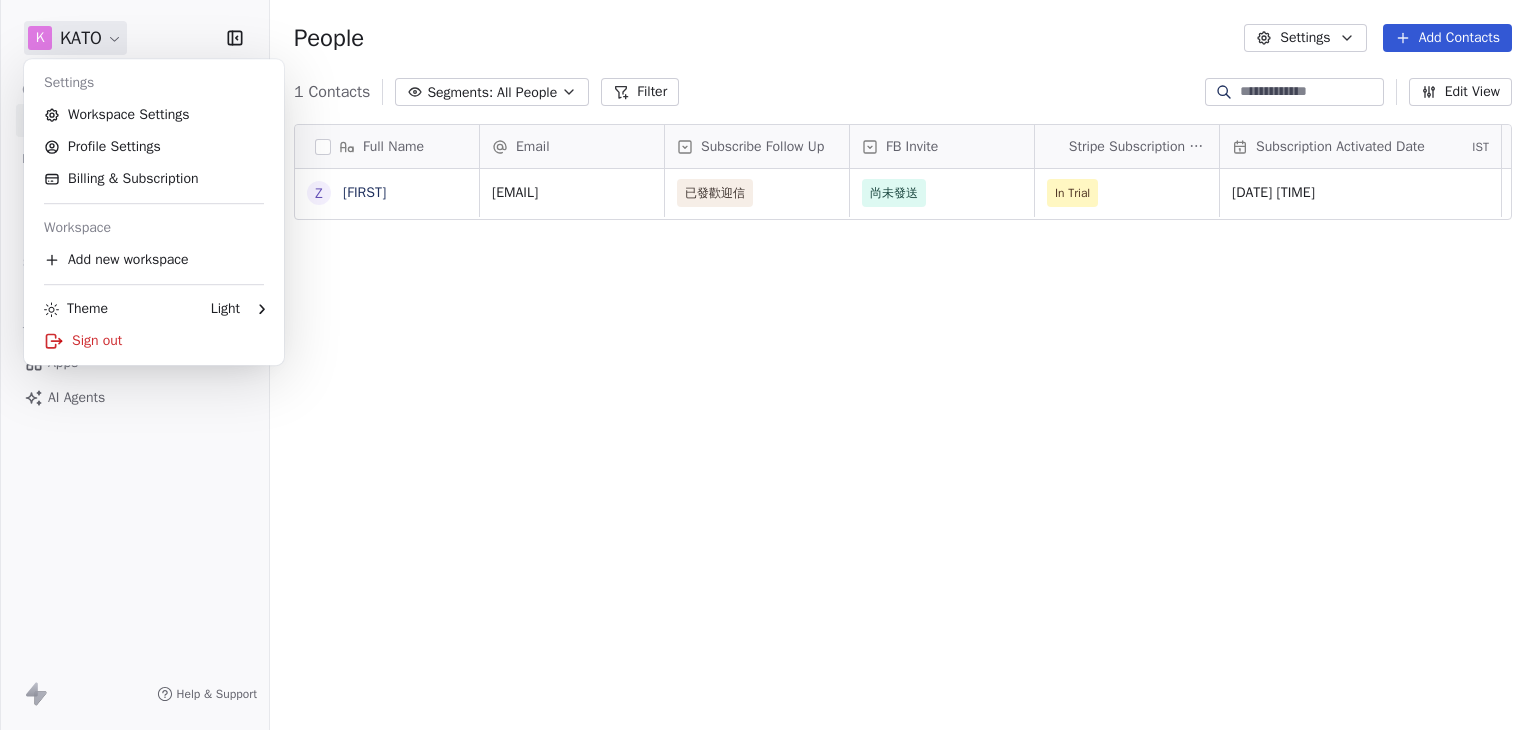 click on "K KATO Contacts People Marketing Workflows Campaigns Sales Sequences Beta Tools Apps AI Agents Help & Support People Settings Add Contacts 1 Contacts Segments: All People Filter Edit View Tag Add to Sequence Export Full Name Z [FIRST] Email Subscribe Follow Up FB Invite Stripe Subscription Status Subscription Activated Date IST [EMAIL] 已發歡迎信 尚未發送 In Trial [DATE] [TIME]
To pick up a draggable item, press the space bar.
While dragging, use the arrow keys to move the item.
Press space again to drop the item in its new position, or press escape to cancel.
Settings Workspace Settings Profile Settings Billing & Subscription   Workspace Add new workspace Theme Light Sign out" at bounding box center [768, 365] 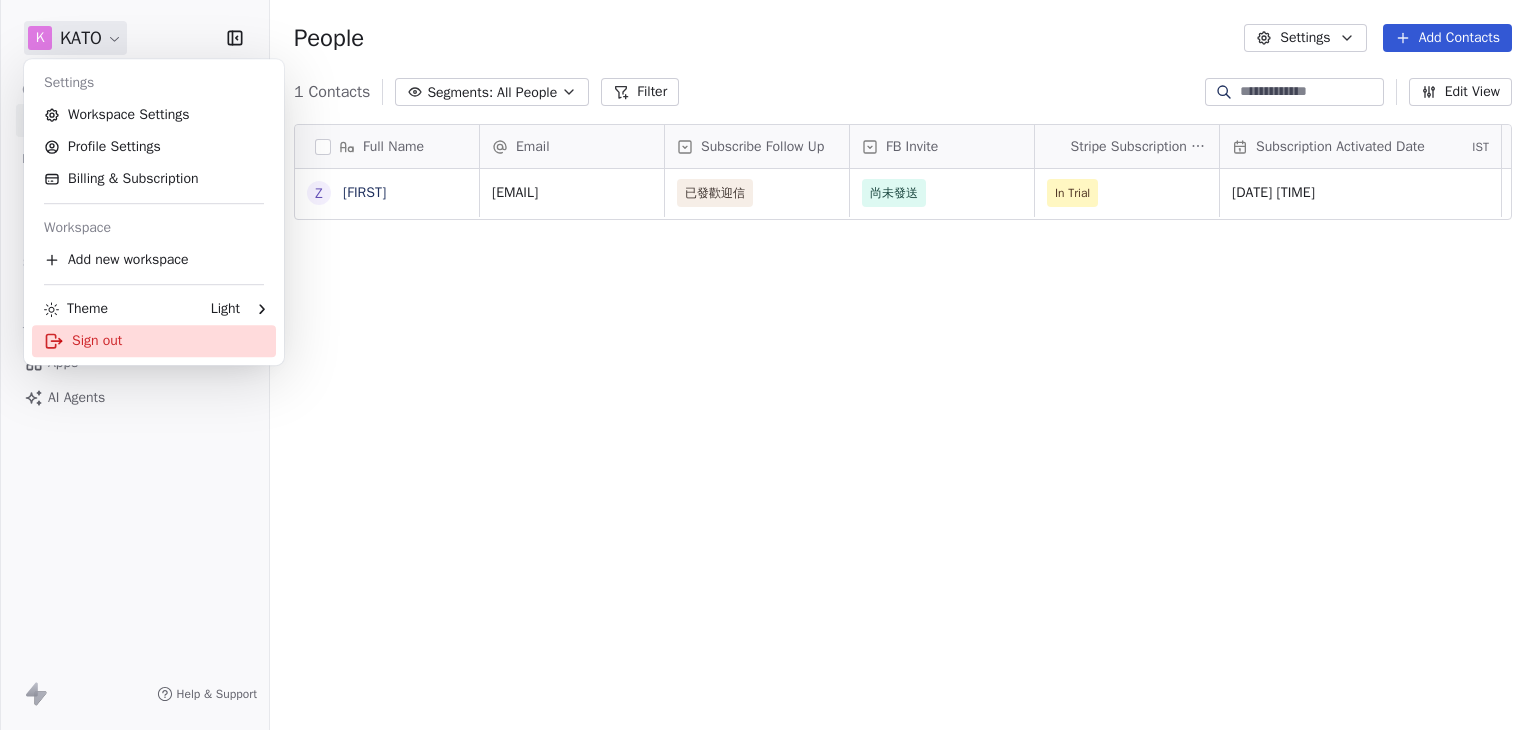 click on "Sign out" at bounding box center [154, 341] 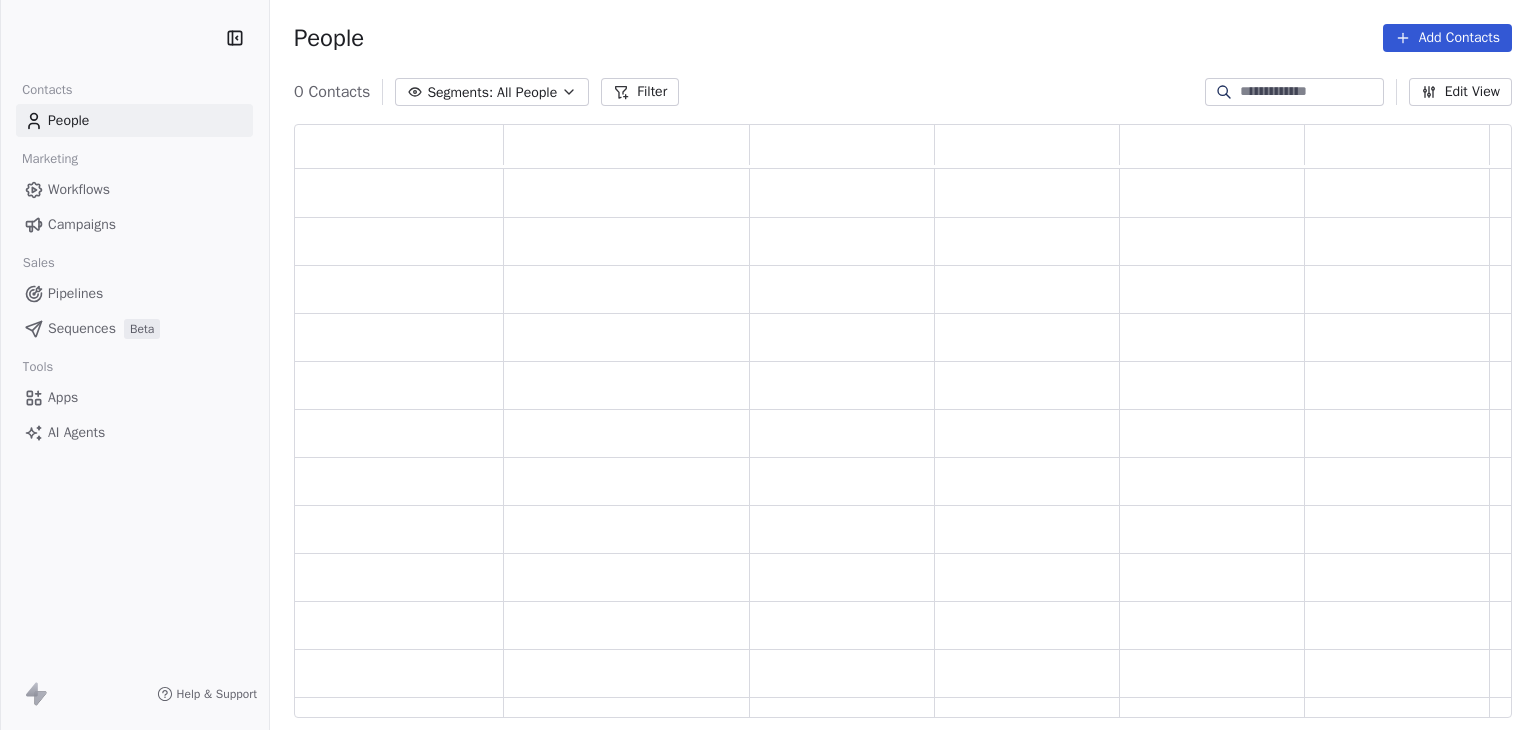 scroll, scrollTop: 0, scrollLeft: 0, axis: both 